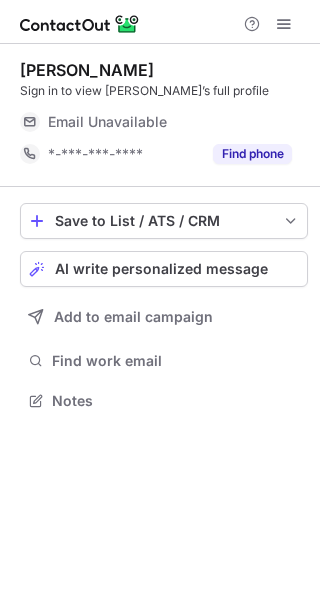 scroll, scrollTop: 0, scrollLeft: 0, axis: both 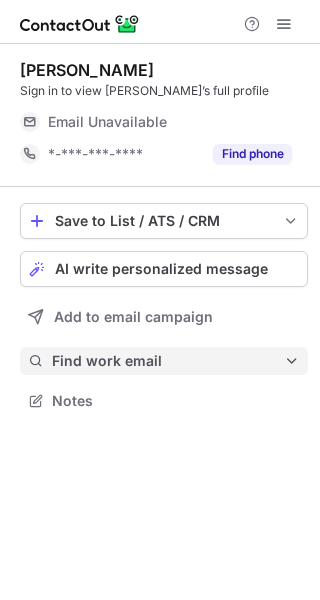 click on "Find work email" at bounding box center [168, 361] 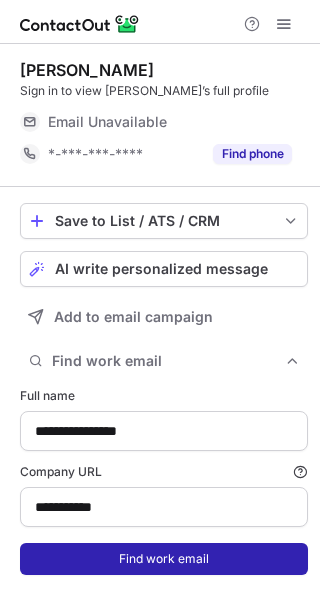 click on "Find work email" at bounding box center [164, 559] 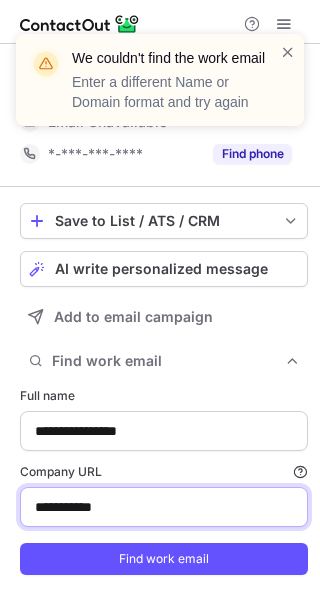 drag, startPoint x: 127, startPoint y: 511, endPoint x: -67, endPoint y: 500, distance: 194.3116 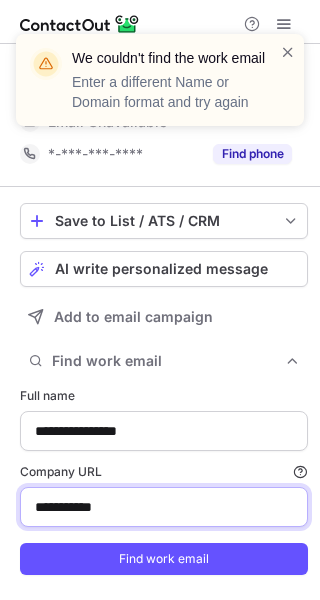 paste on "********" 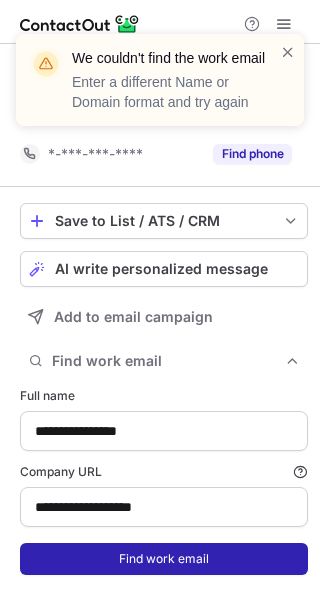 click on "**********" at bounding box center (164, 415) 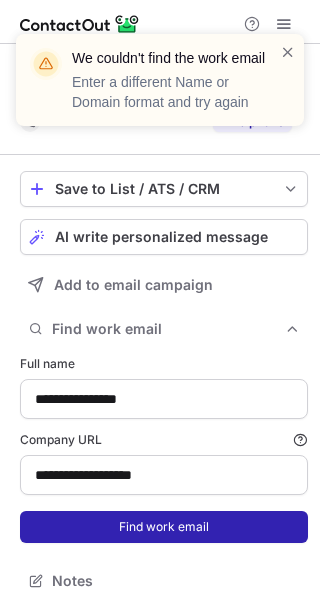 click on "Find work email" at bounding box center [164, 527] 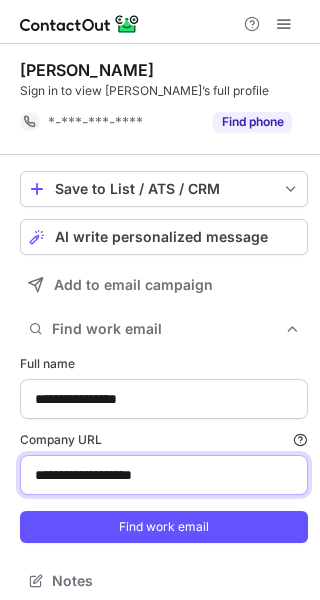 click on "**********" at bounding box center [164, 475] 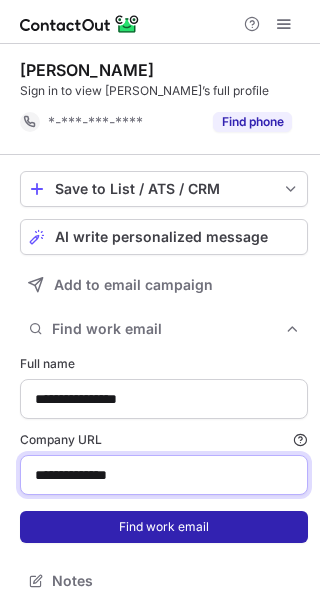 type on "**********" 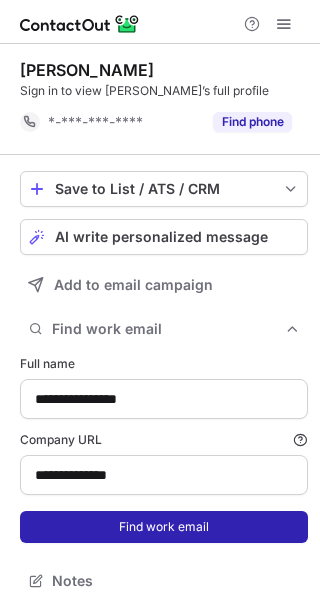 click on "Find work email" at bounding box center (164, 527) 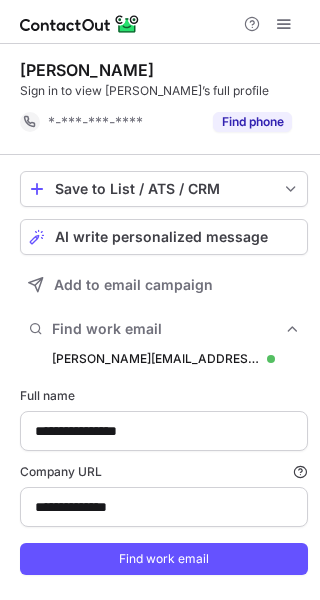 scroll, scrollTop: 10, scrollLeft: 10, axis: both 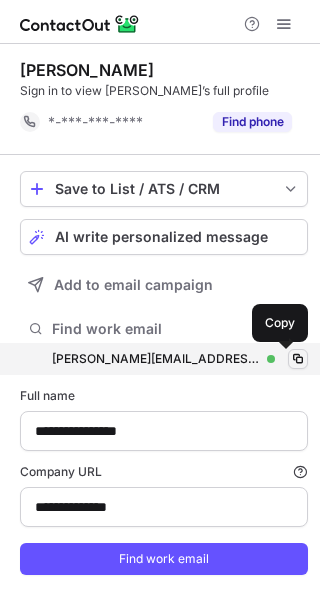 click at bounding box center [298, 359] 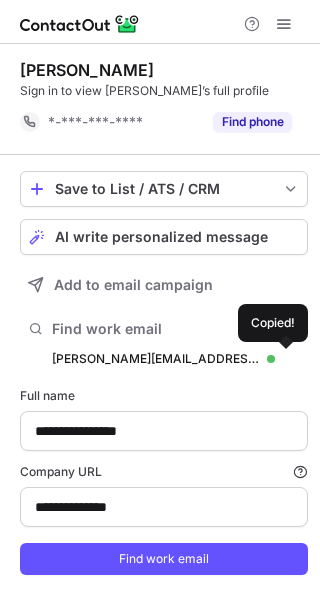 type 